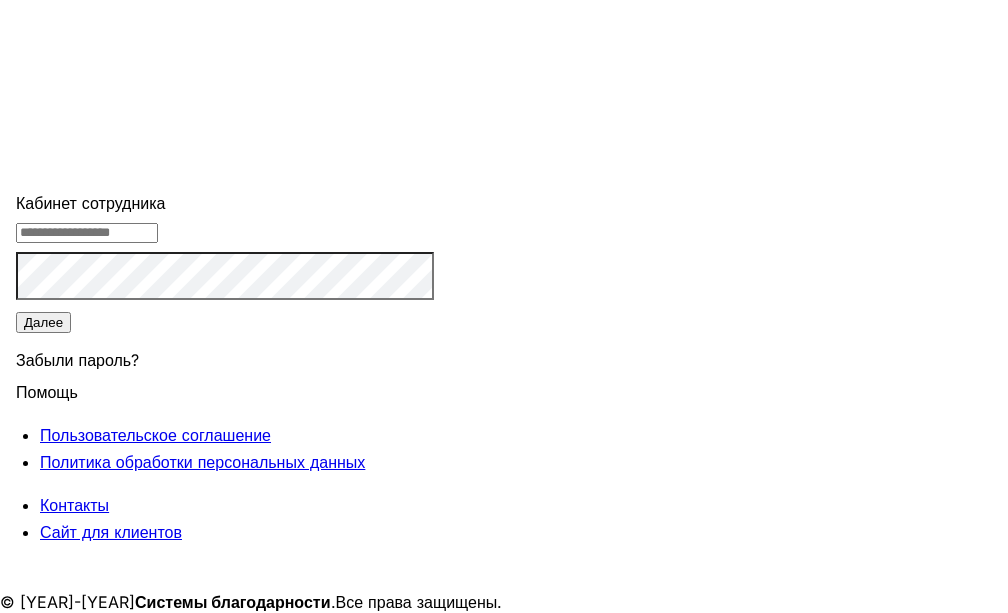 scroll, scrollTop: 0, scrollLeft: 0, axis: both 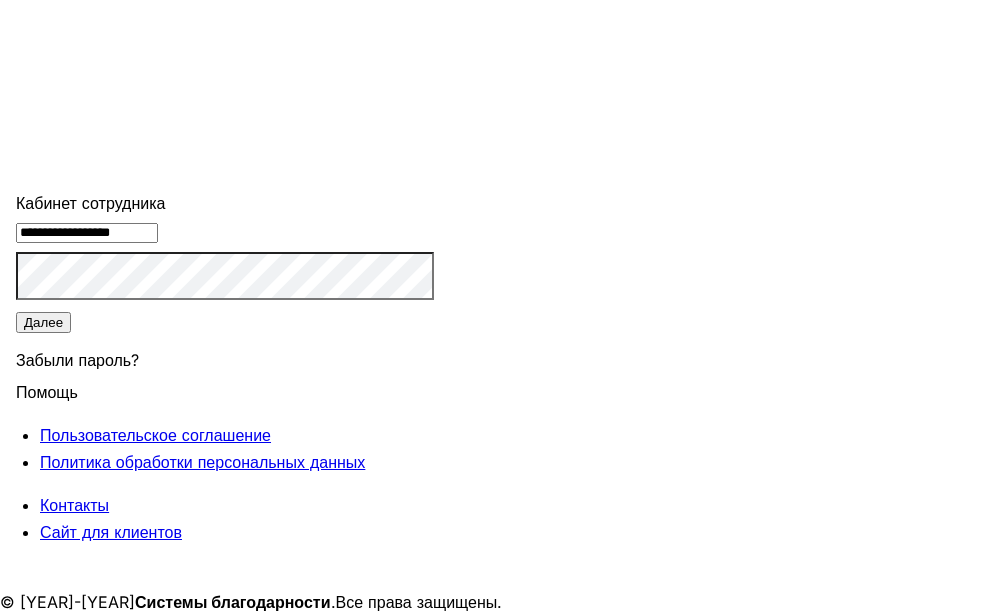 type on "**********" 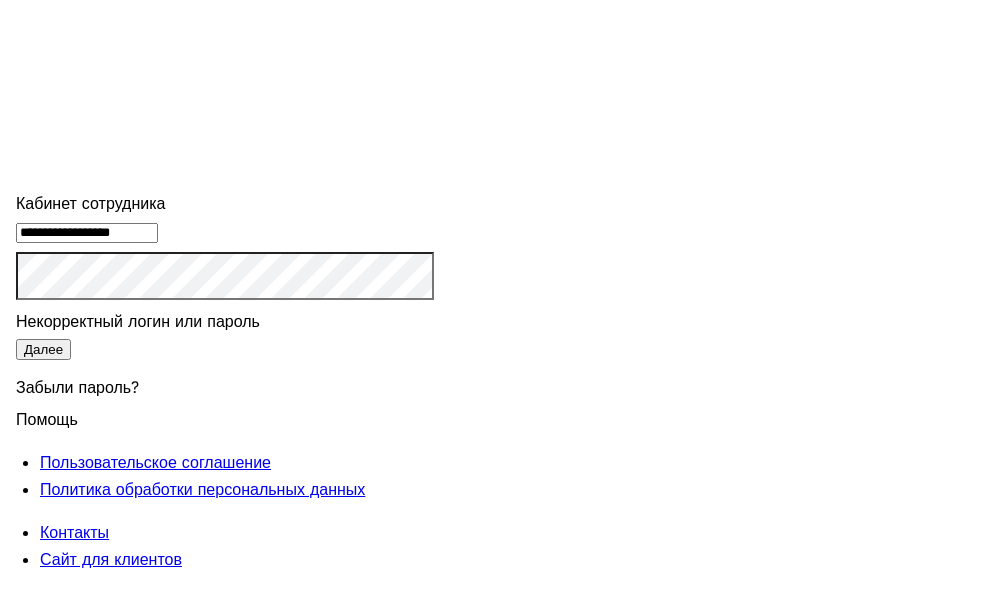 click on "Забыли пароль?" 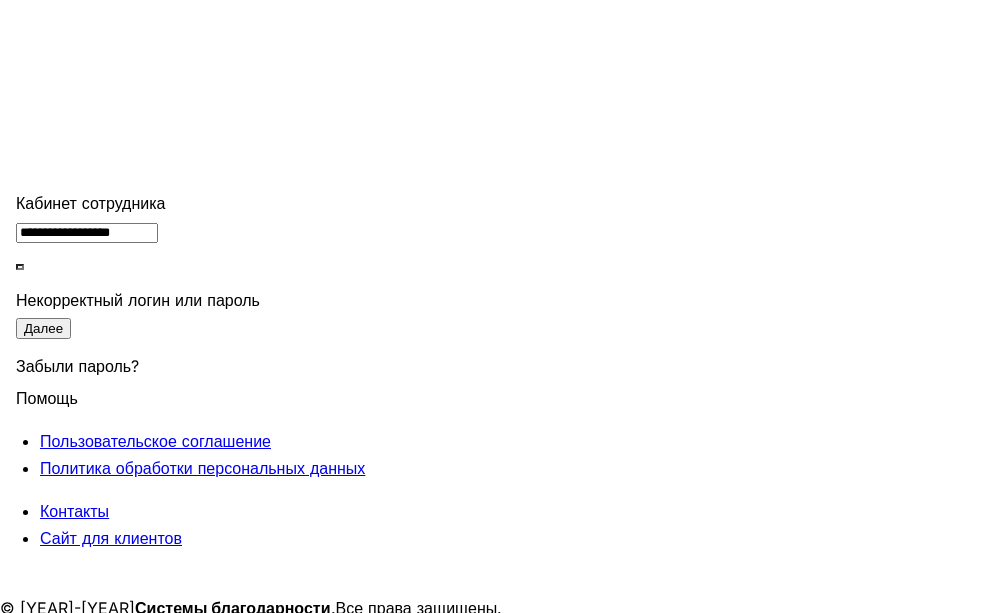 click on "Далее" 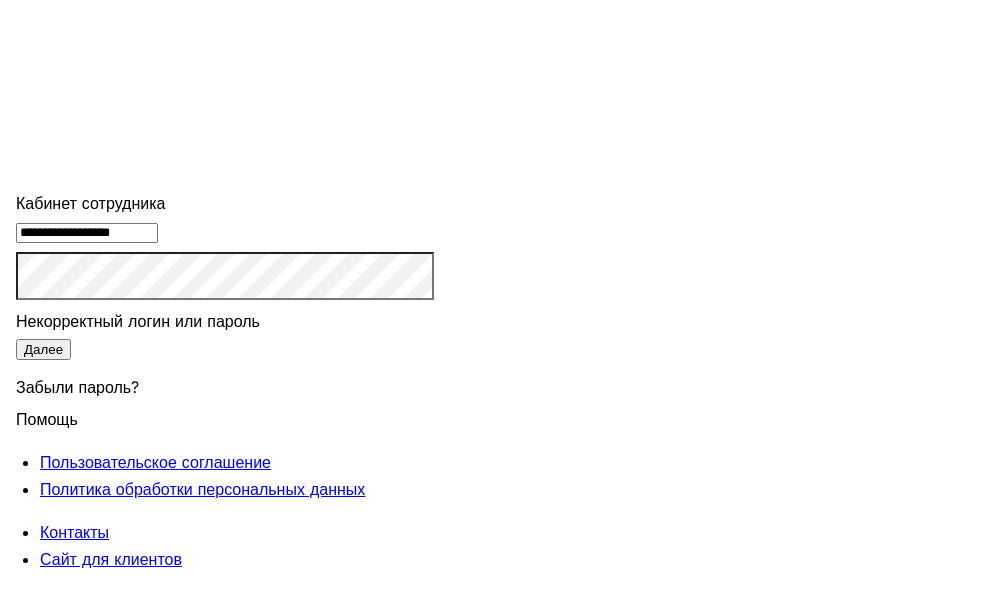 click on "**********" 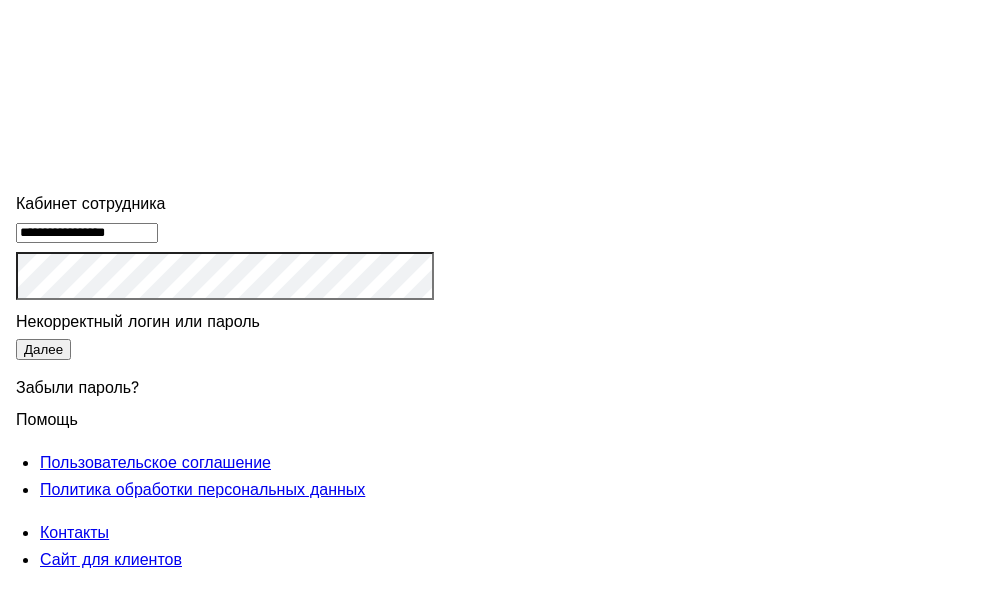 type on "**********" 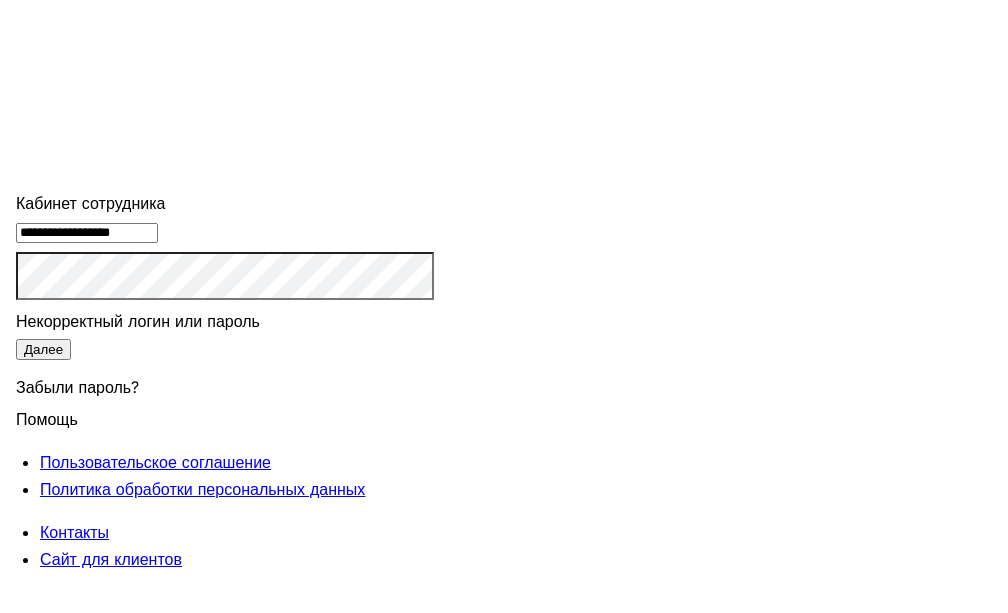 click on "Забыли пароль?" 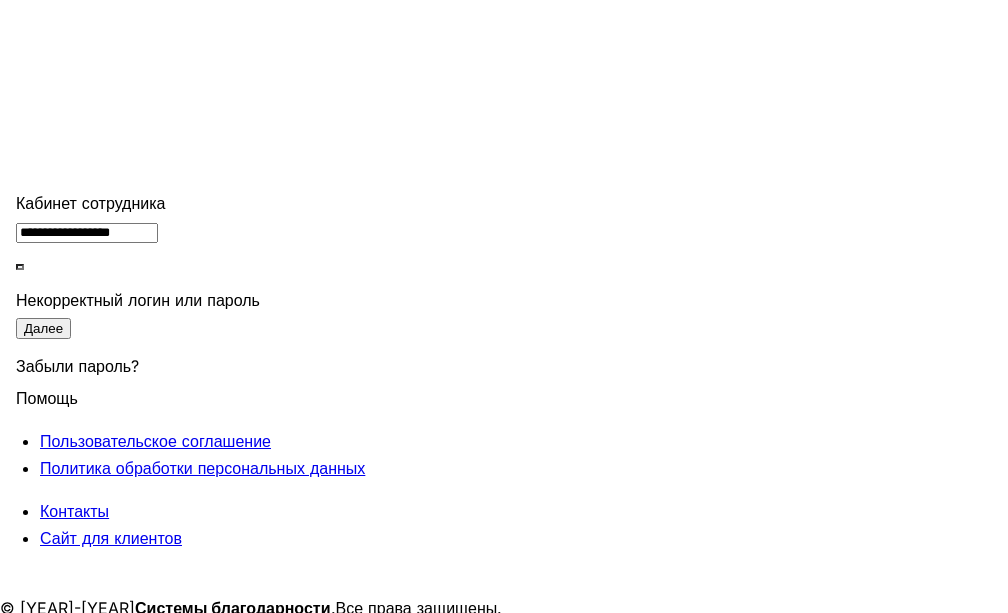 click on "Назад" at bounding box center [29, 686] 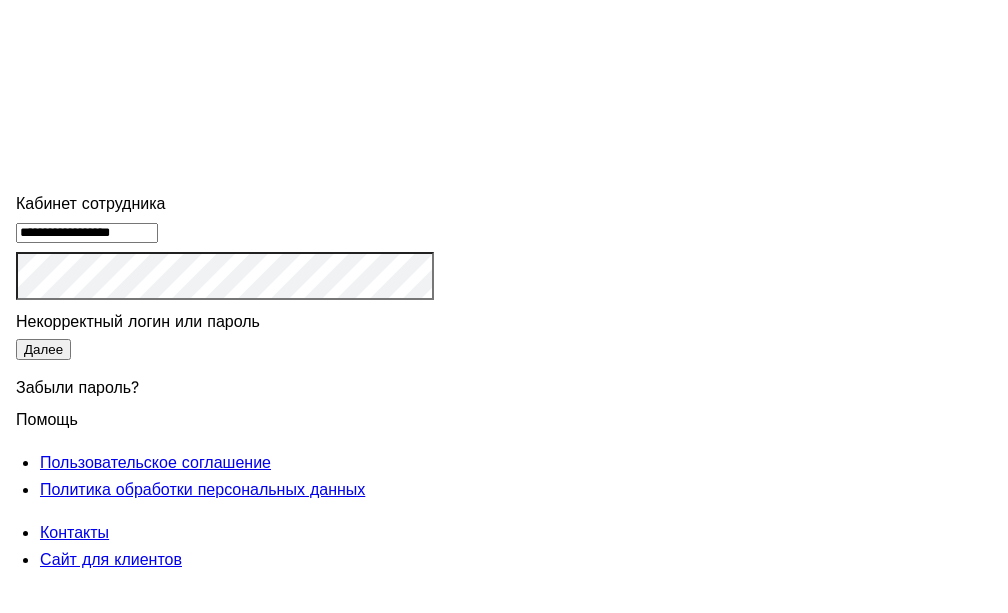 click on "Далее" 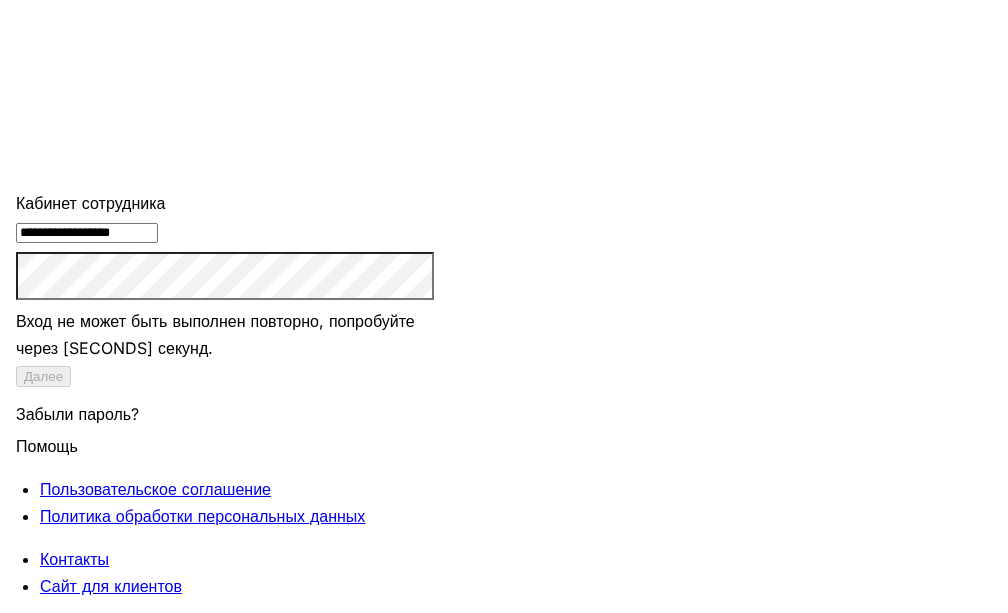 drag, startPoint x: 552, startPoint y: 311, endPoint x: 150, endPoint y: 352, distance: 404.0854 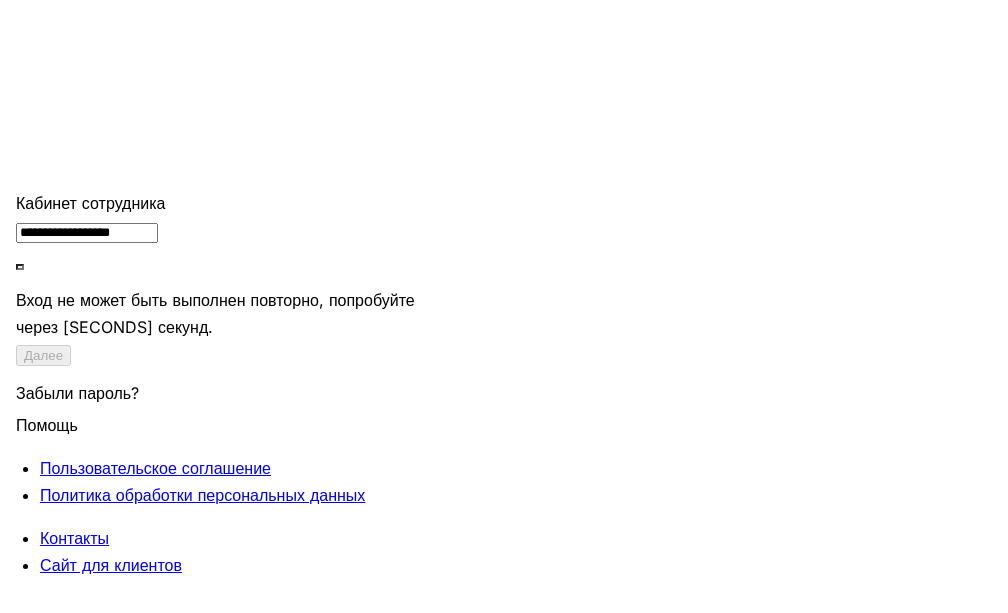 click on "**********" at bounding box center [71, 821] 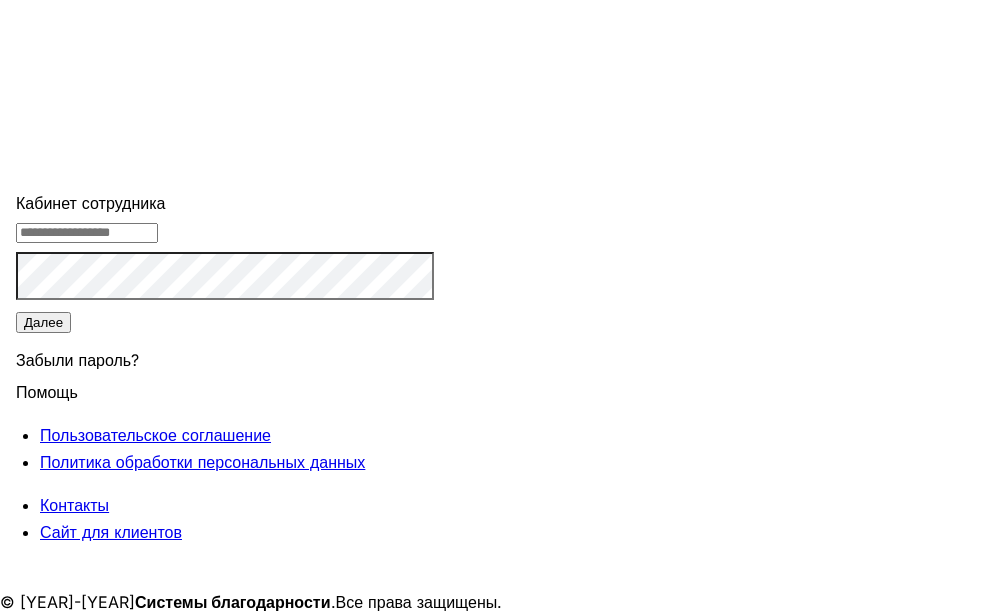 click 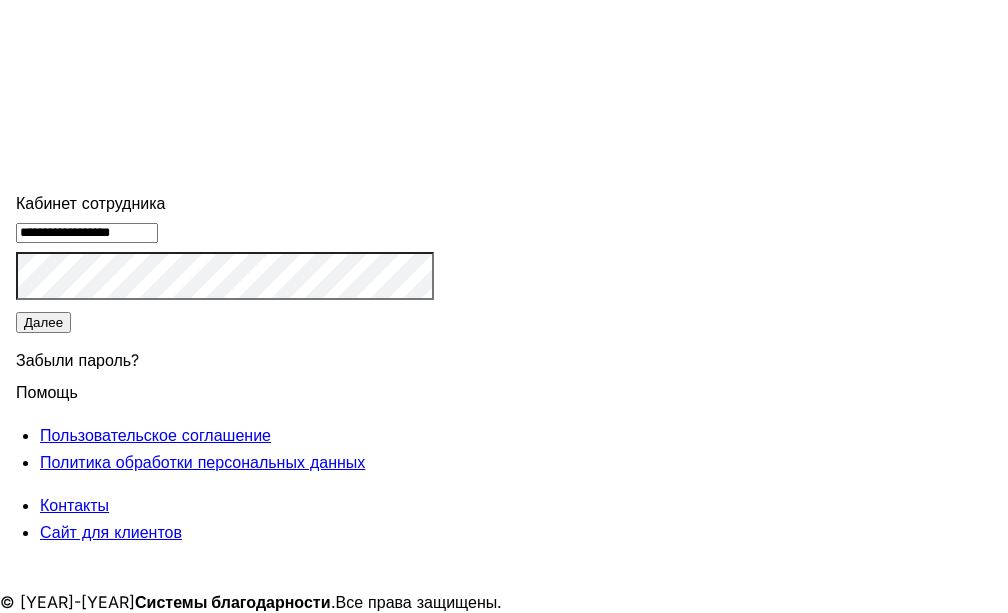 type on "**********" 